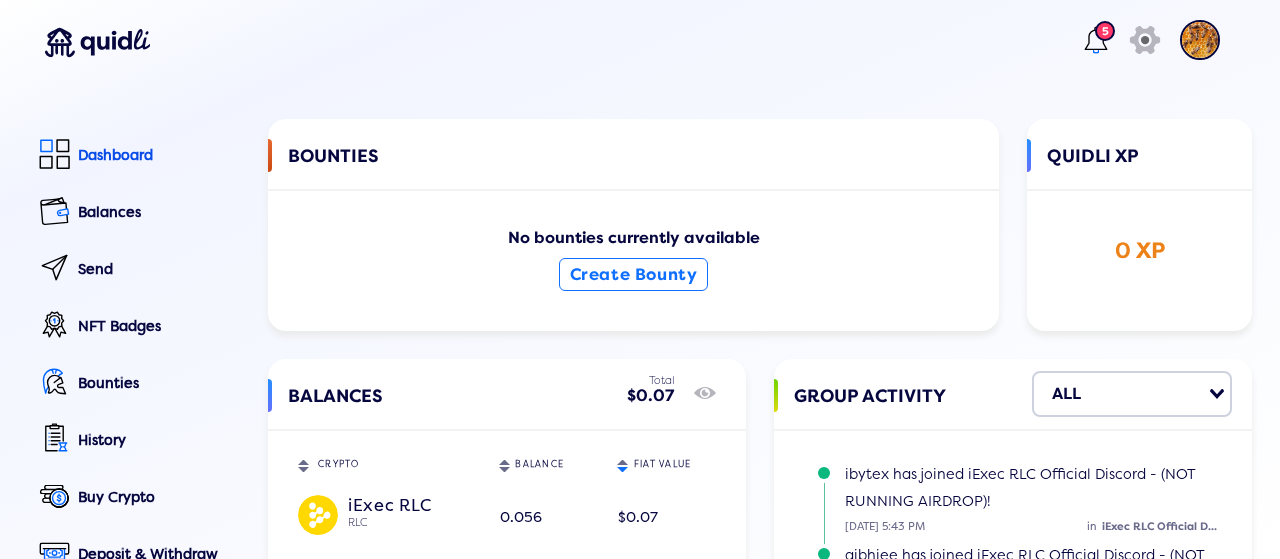 scroll, scrollTop: 0, scrollLeft: 0, axis: both 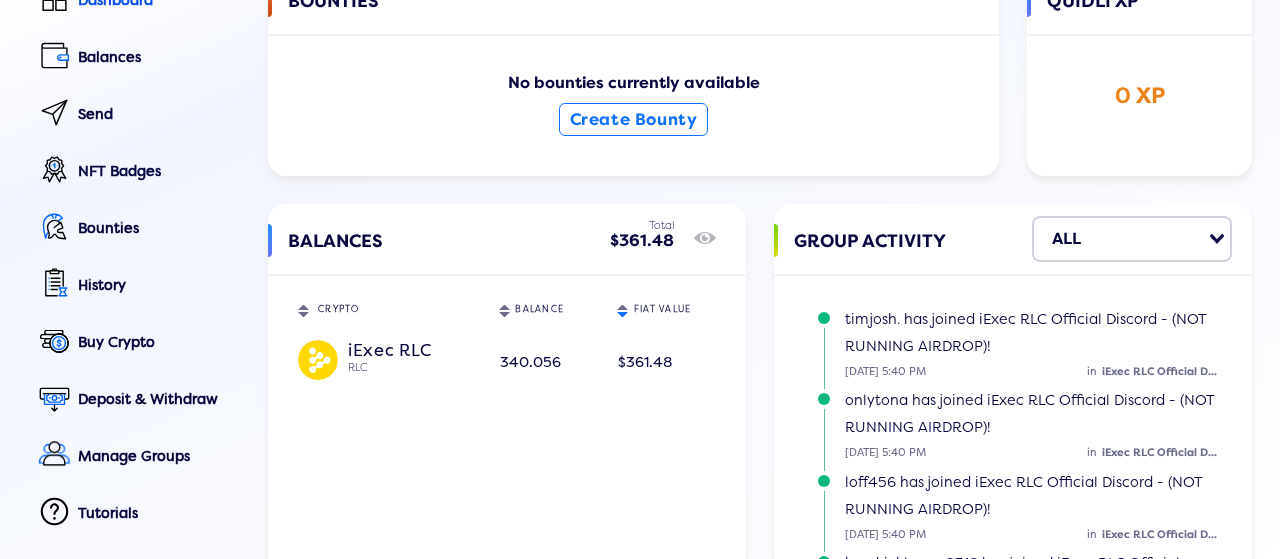 click on "BALANCES Total
$361.48
show/hide CRYPTO  Sort table by CRYPTO in descending order  BALANCE  Sort table by BALANCE in descending order  FIAT VALUE  Sort table by FIAT VALUE in descending order  iExec RLC RLC 340.056  $361.48" at bounding box center [507, 438] 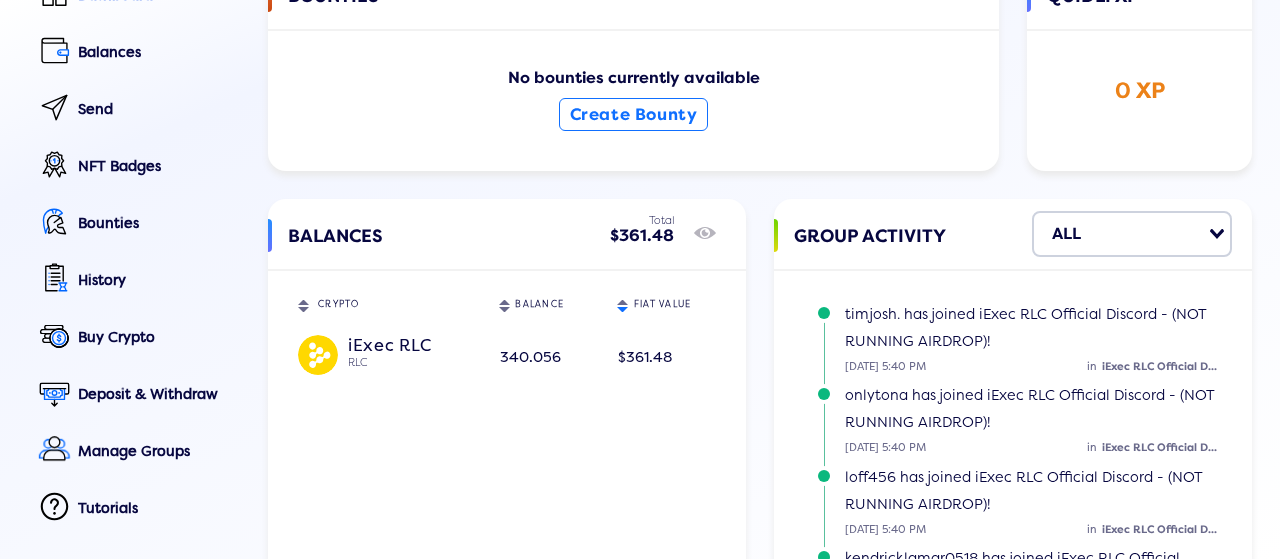 scroll, scrollTop: 161, scrollLeft: 0, axis: vertical 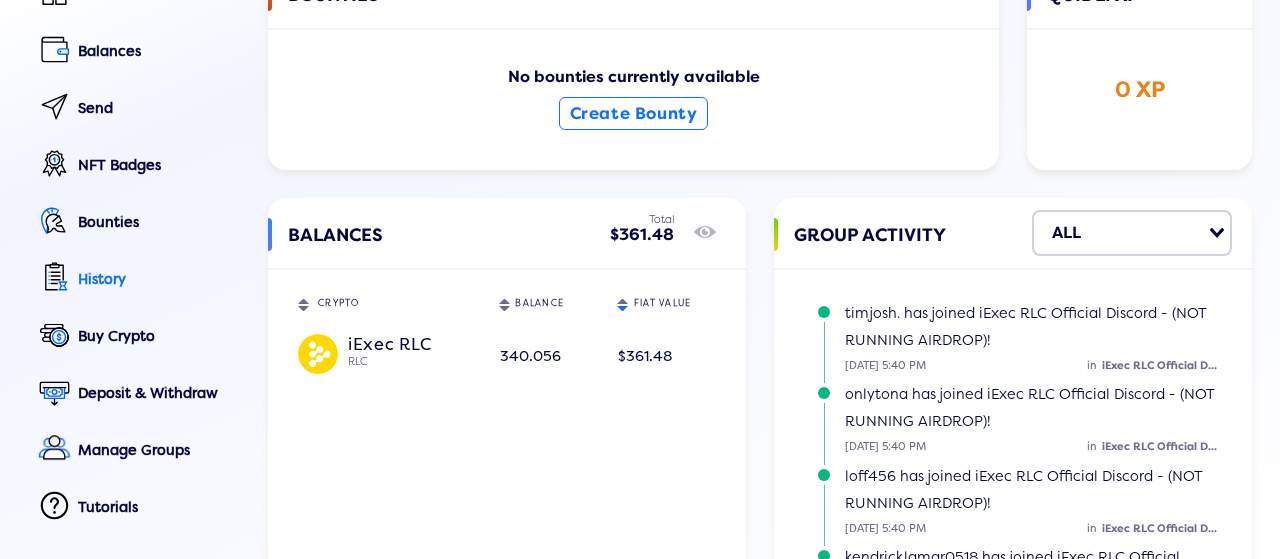 click on "History" 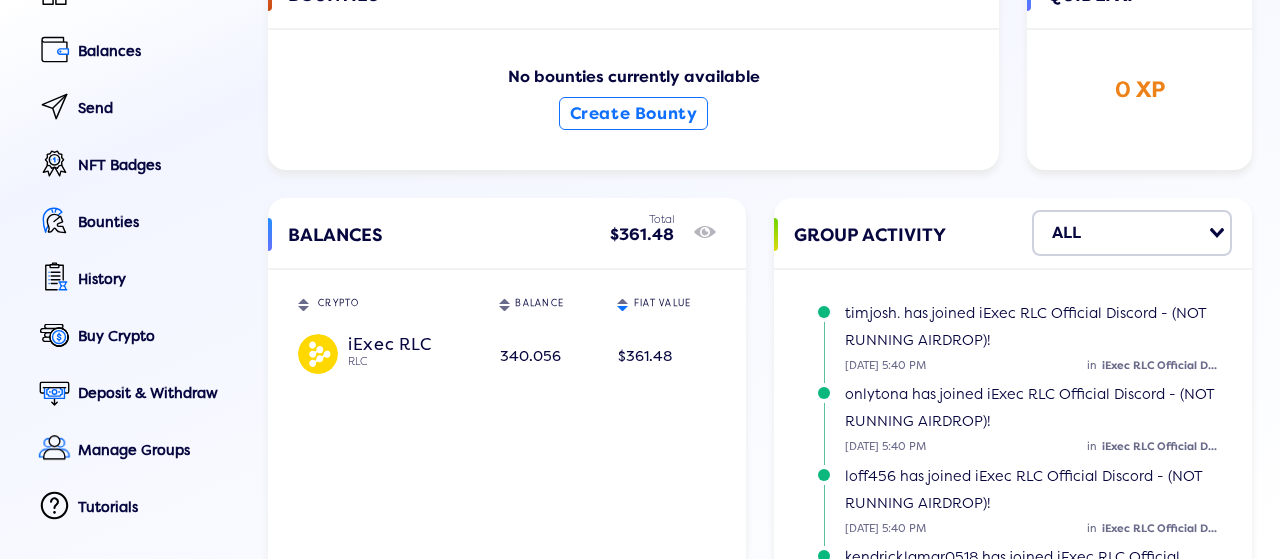 select on "50" 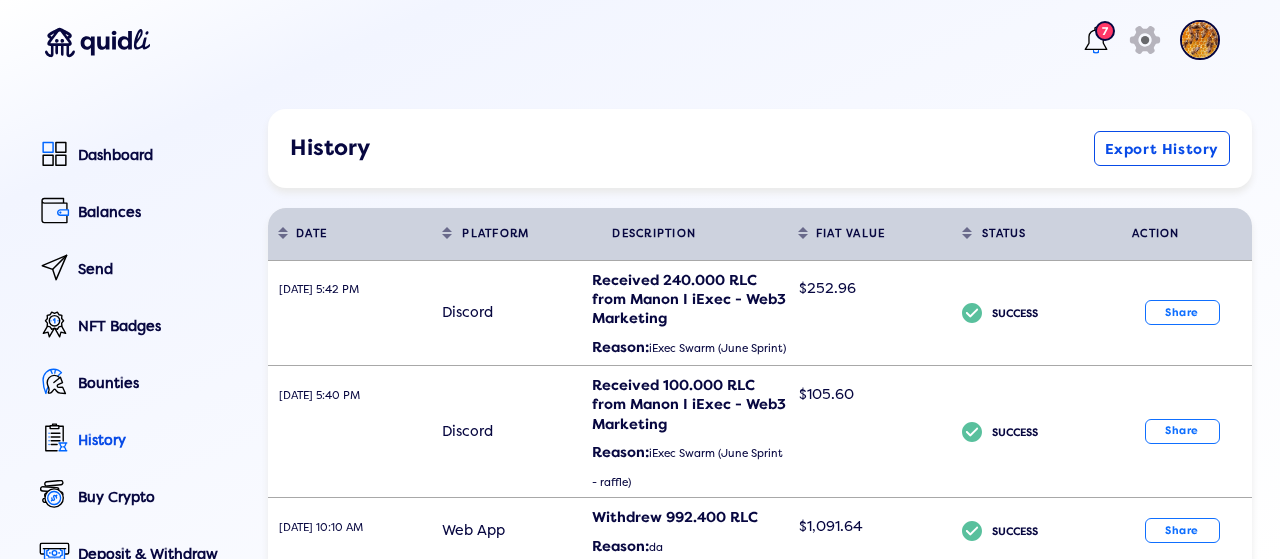 scroll, scrollTop: 94, scrollLeft: 0, axis: vertical 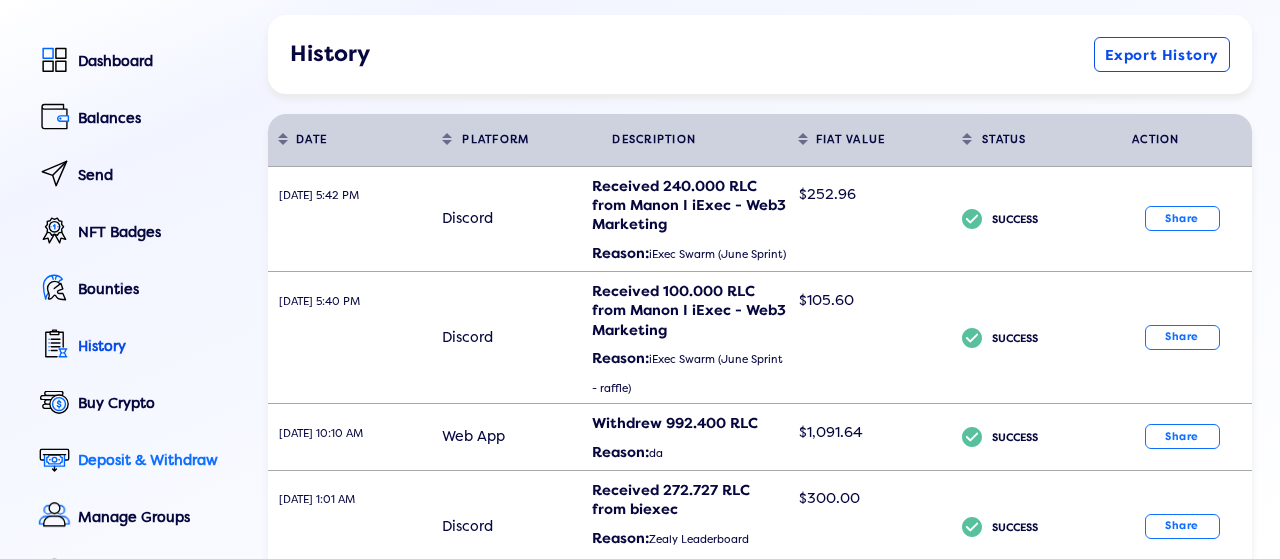 click on "Deposit & Withdraw" 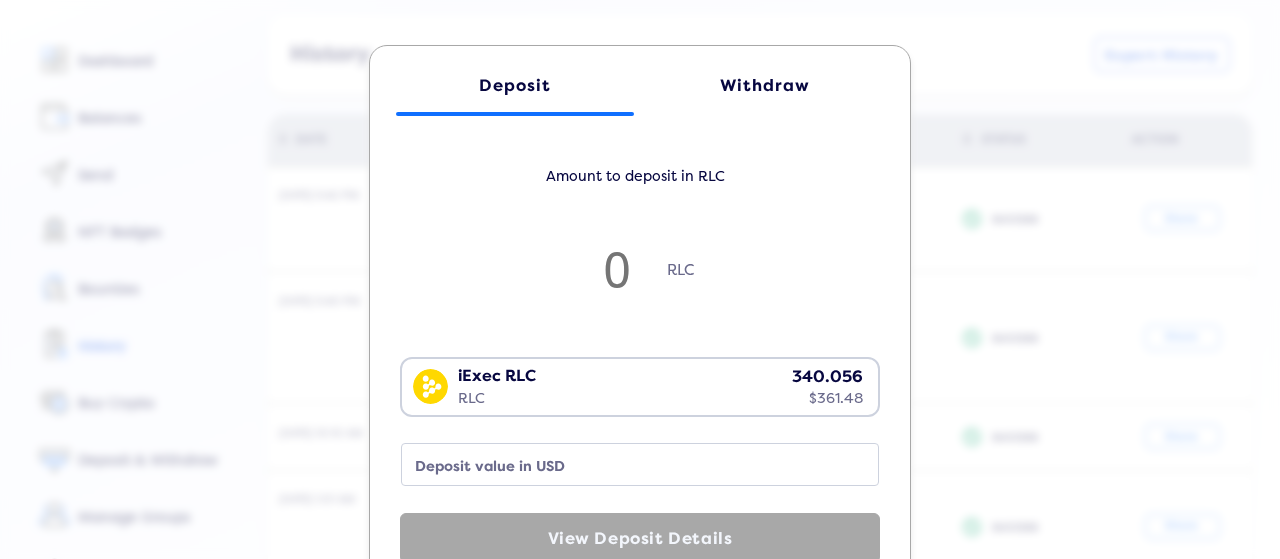 click on "Withdraw" 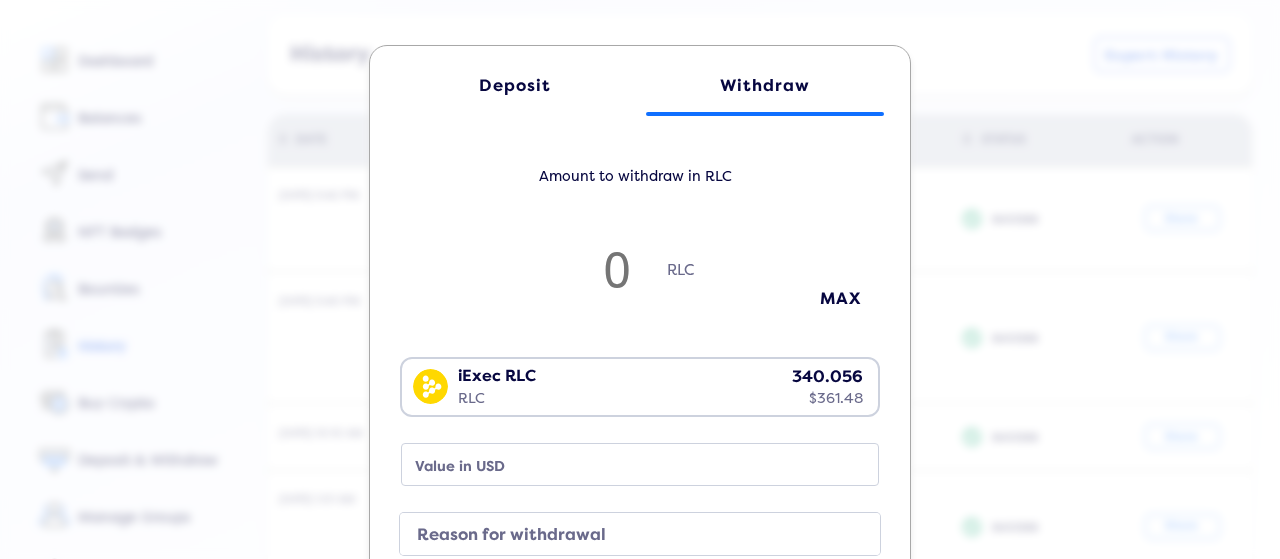 click on "Deposit Withdraw Amount to withdraw in RLC RLC MAX iExec RLC RLC 340.056 $361.48 Loading...  Value in USD Reason for withdrawal RLC address  Continue to Withdraw" 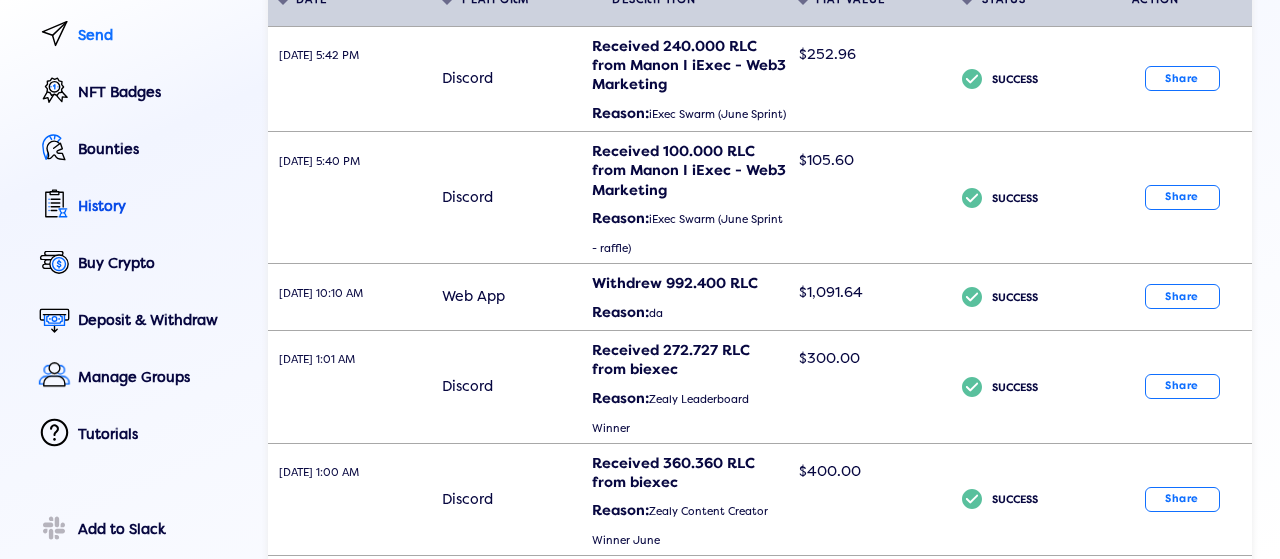 scroll, scrollTop: 272, scrollLeft: 0, axis: vertical 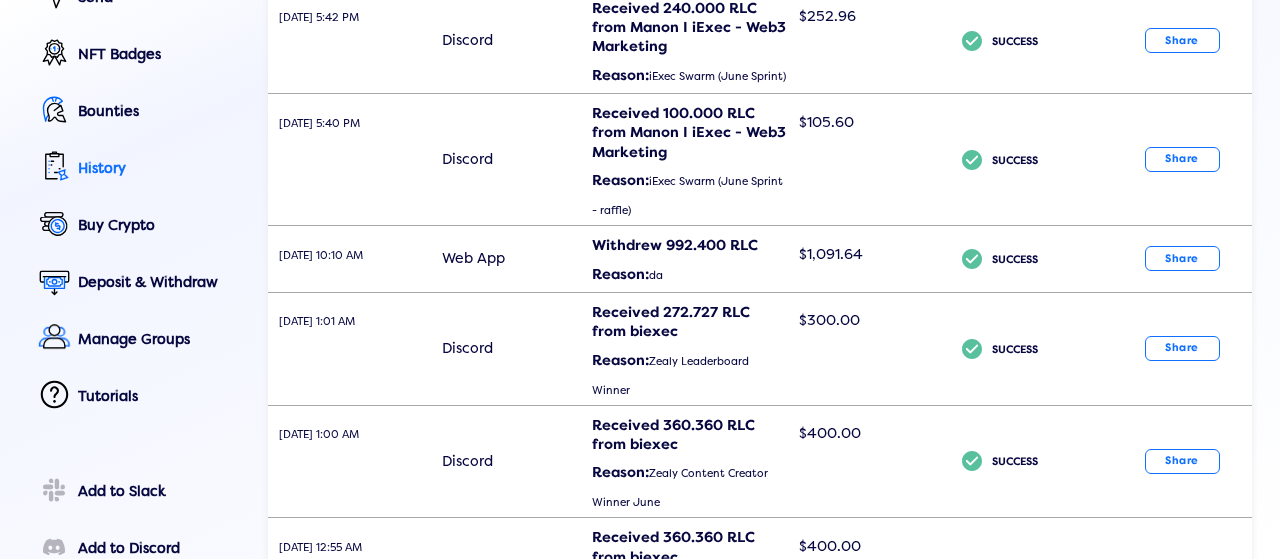 click on "History" 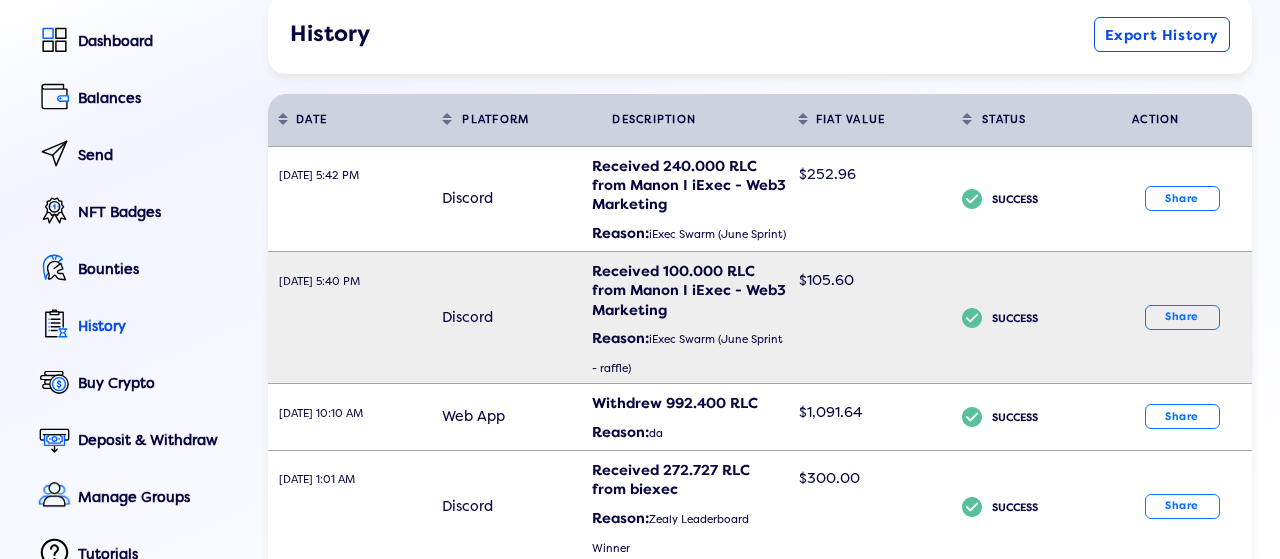 scroll, scrollTop: 113, scrollLeft: 0, axis: vertical 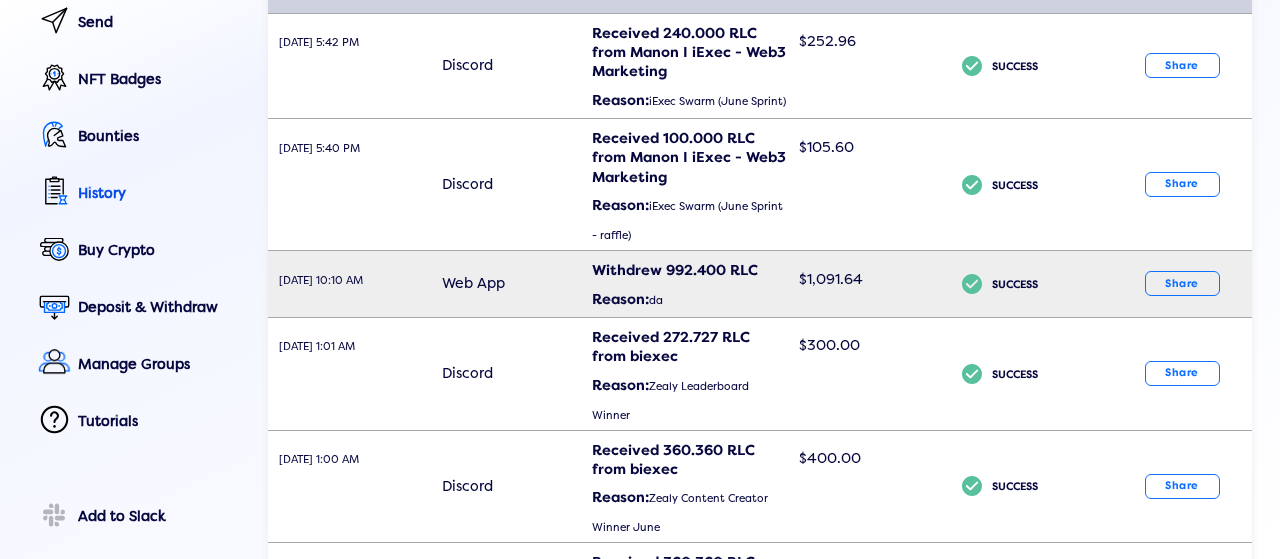click on "Reason:  da" at bounding box center [689, 299] 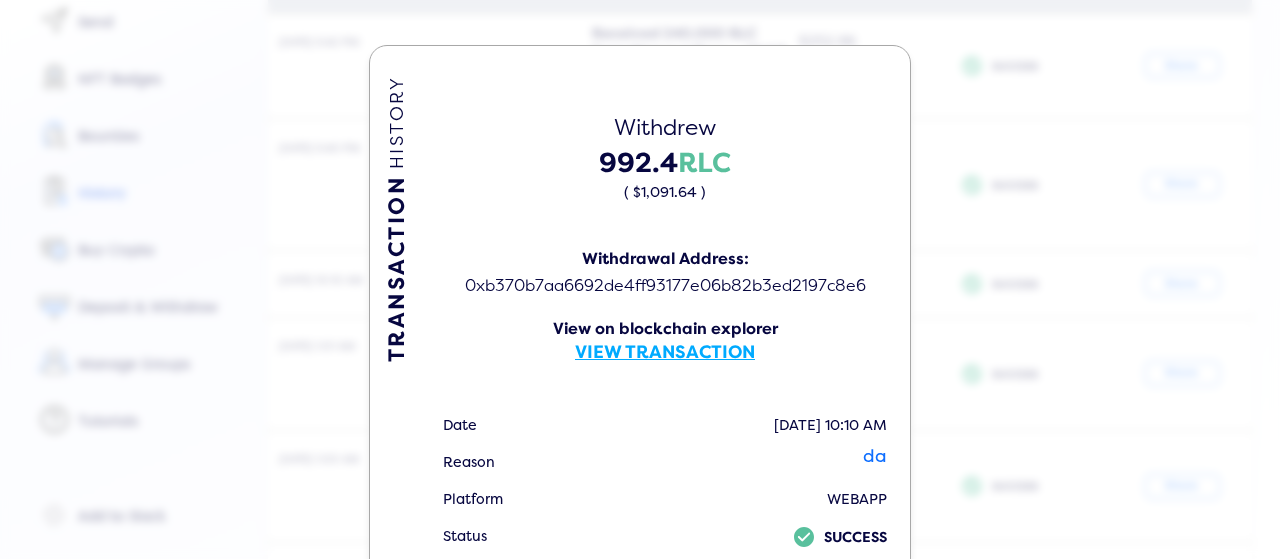 click on "0xb370b7aa6692de4ff93177e06b82b3ed2197c8e6" at bounding box center [665, 286] 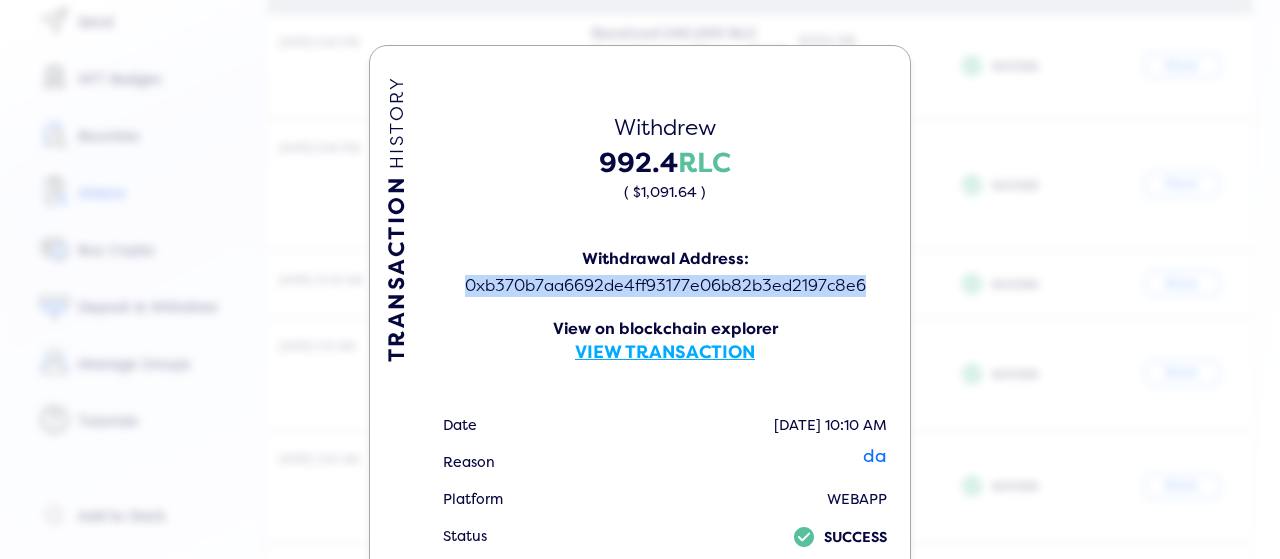 click on "0xb370b7aa6692de4ff93177e06b82b3ed2197c8e6" at bounding box center [665, 286] 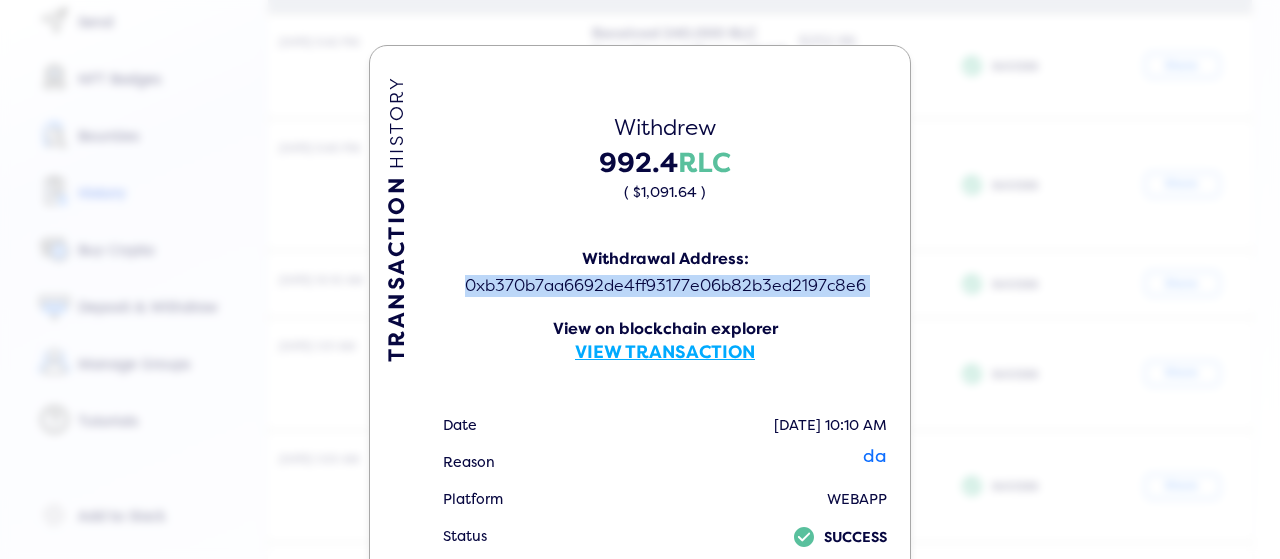 click on "0xb370b7aa6692de4ff93177e06b82b3ed2197c8e6" at bounding box center (665, 286) 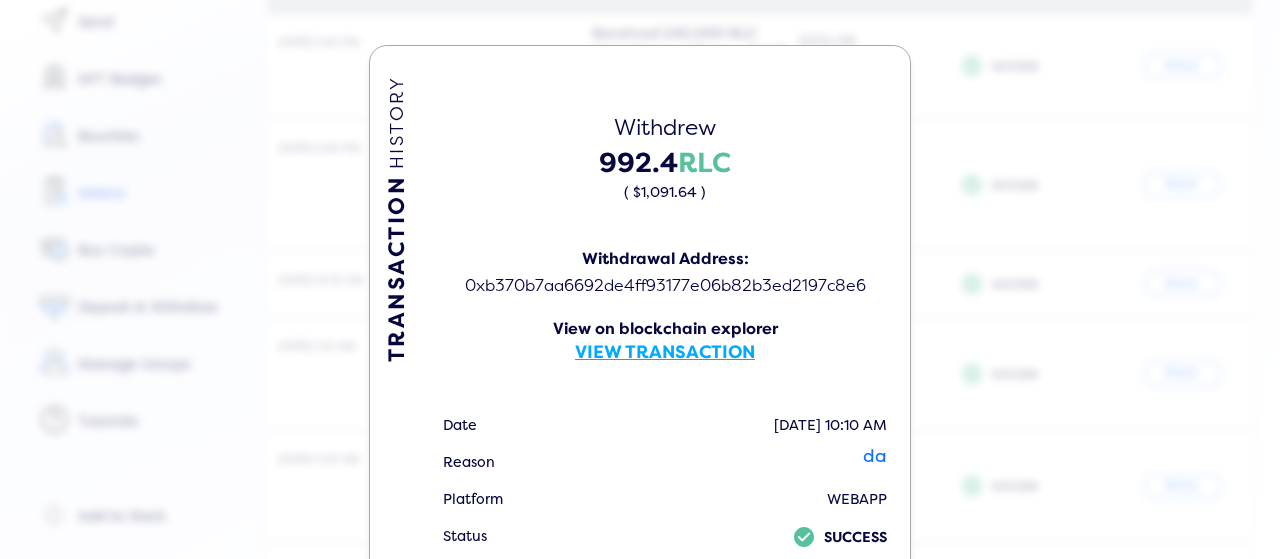 click on "TRANSACTION  HISTORY Withdrew 992.4  RLC  ( $1,091.64 )  Withdrawal Address: 0xb370b7aa6692de4ff93177e06b82b3ed2197c8e6 View on blockchain explorer VIEW TRANSACTION Date 06/11/2025 10:10 AM Reason da Platform WEBAPP Status
icon SUCCESS  Close   Share Link" 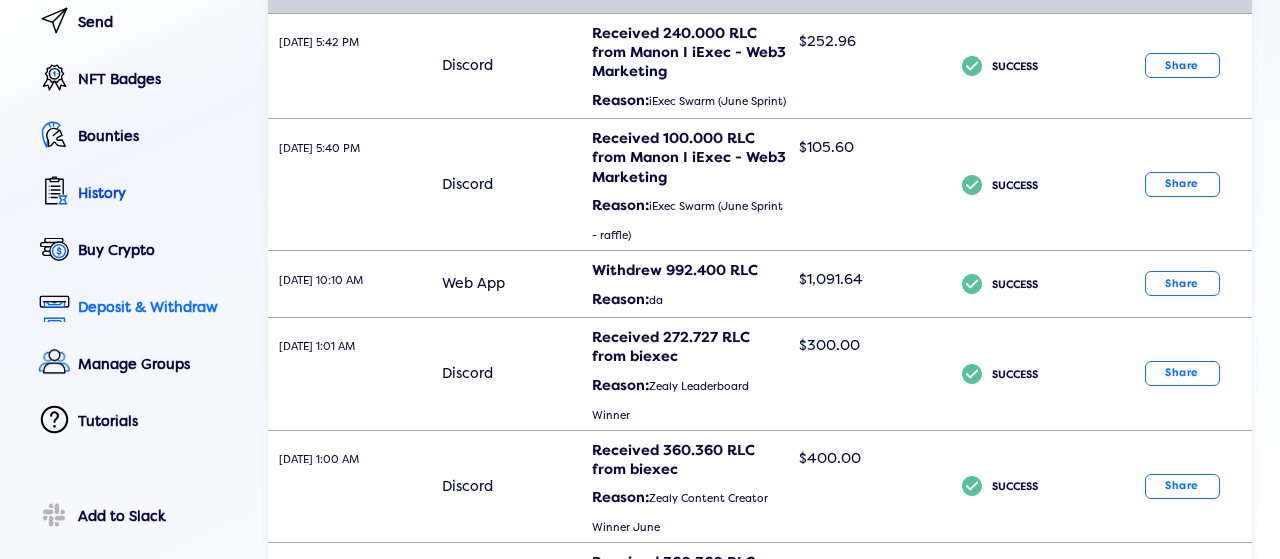 click on "Deposit & Withdraw" 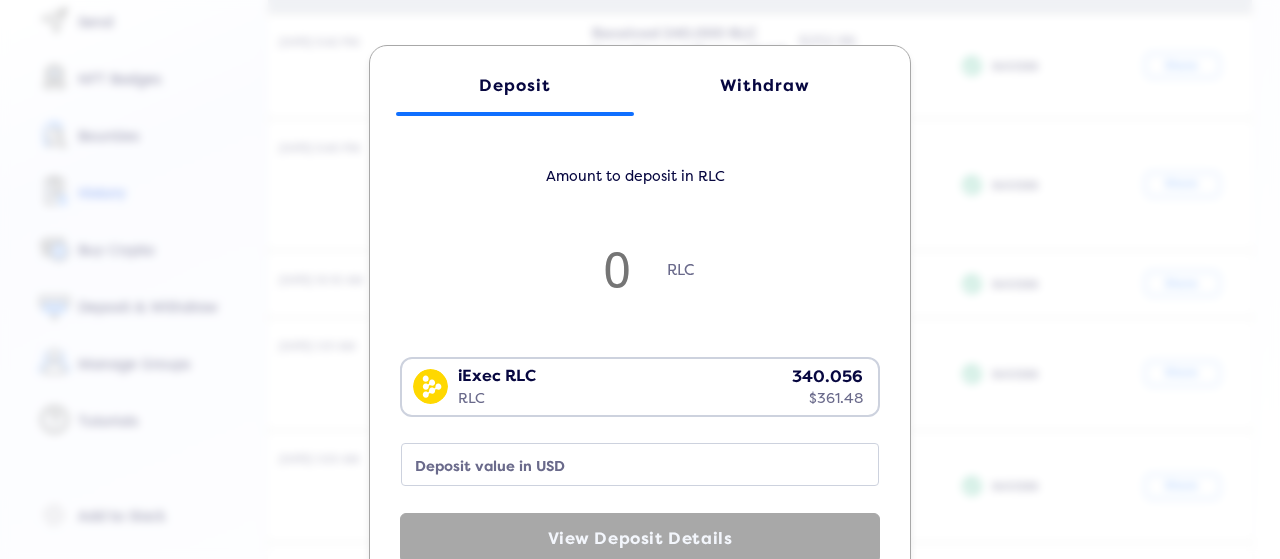 click on "Withdraw" 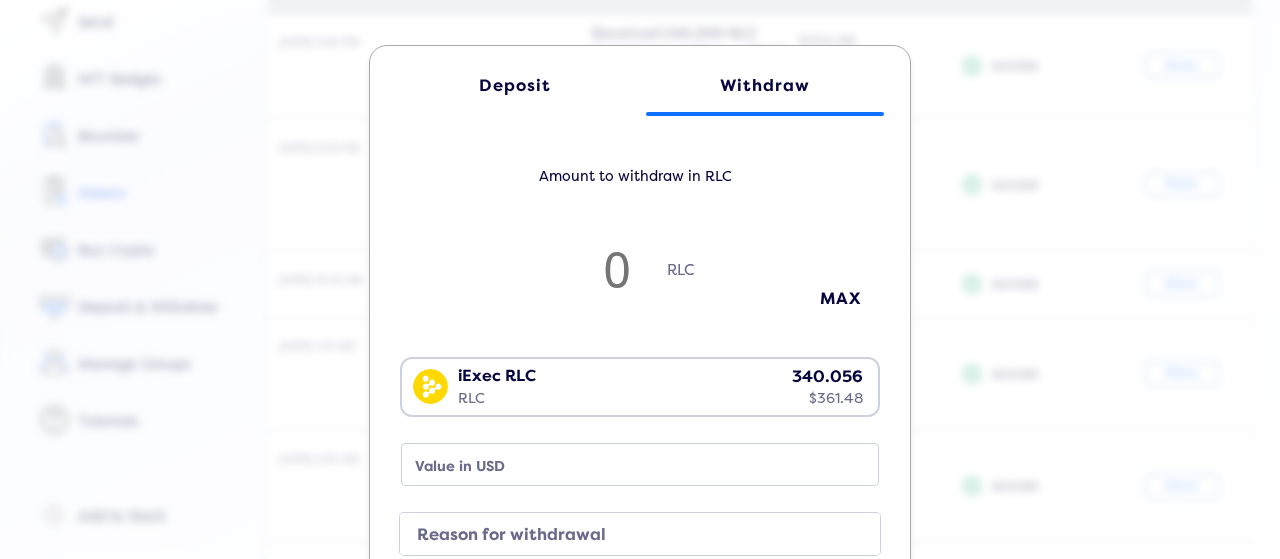 type on "3" 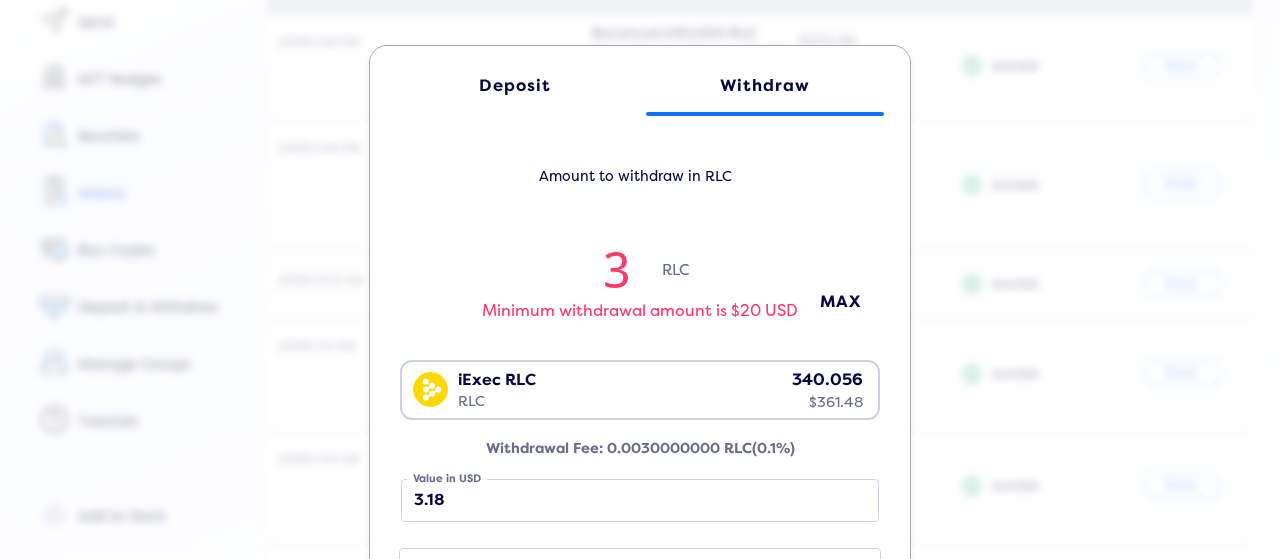 type on "34" 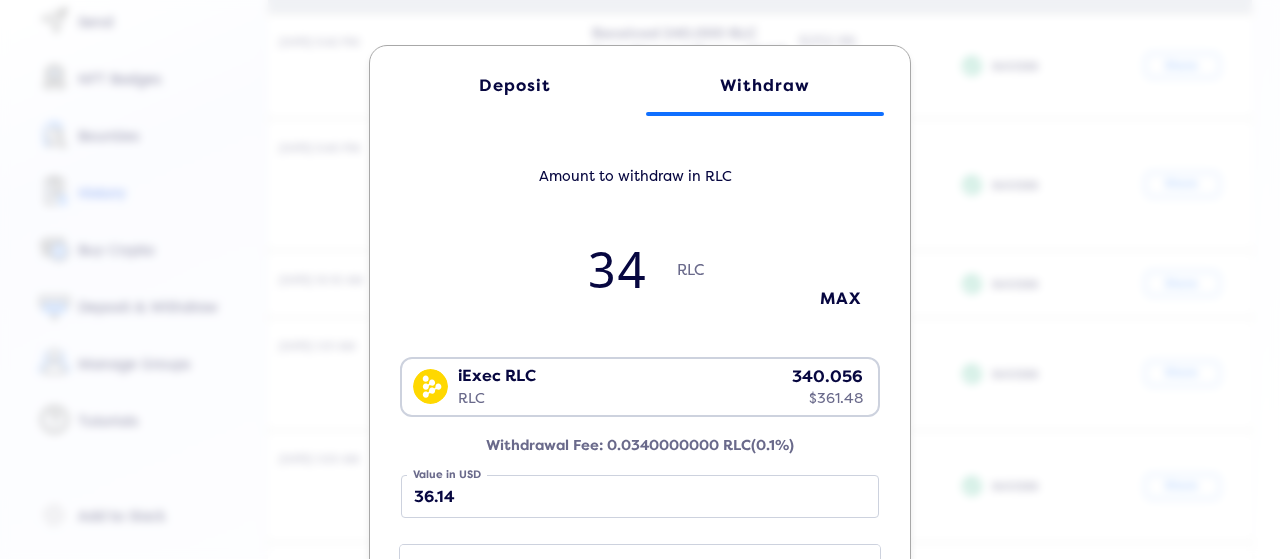 type on "340" 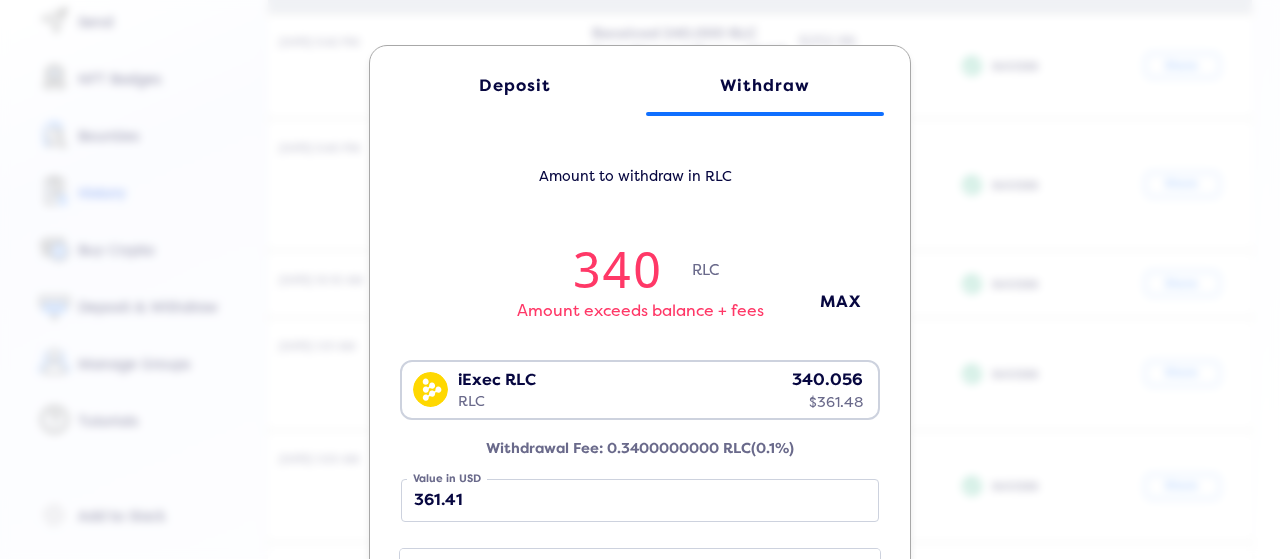 type on "34" 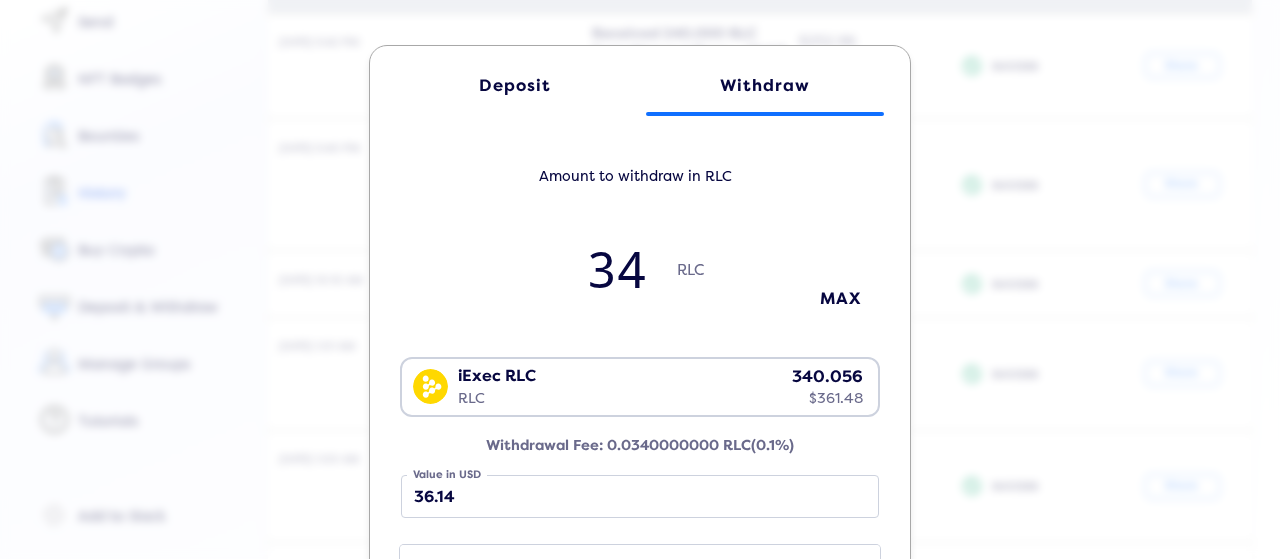 type on "3" 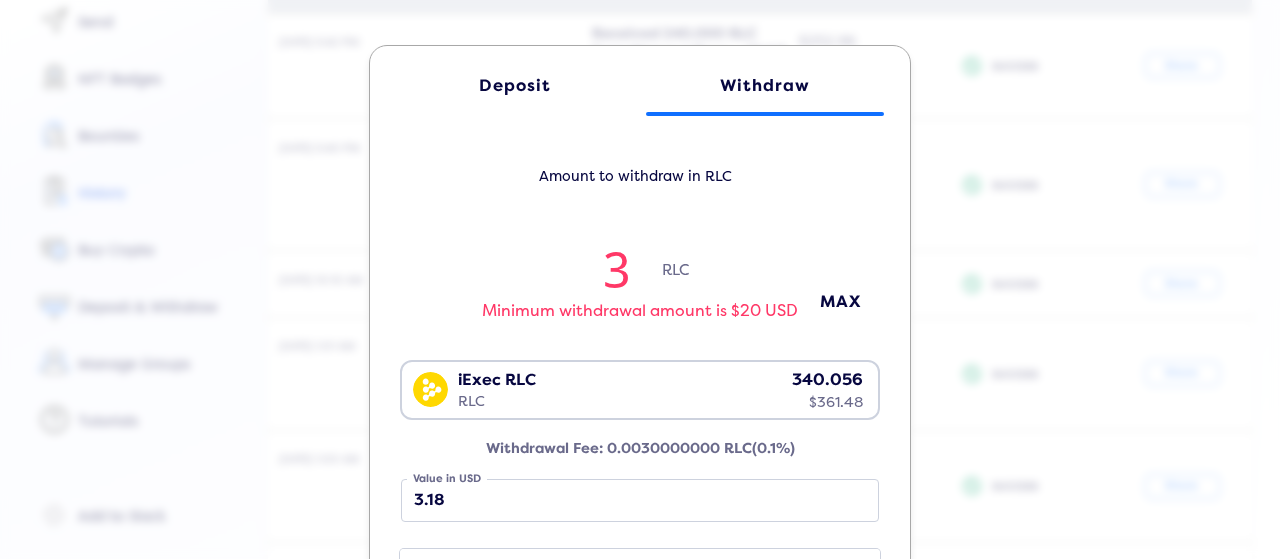 type on "33" 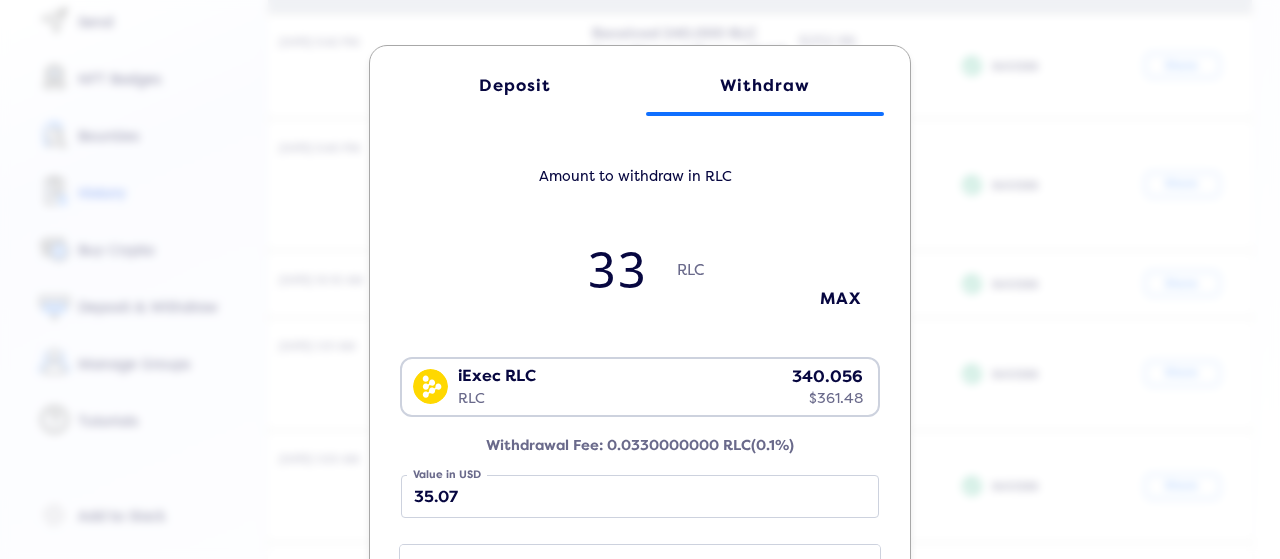 type on "339" 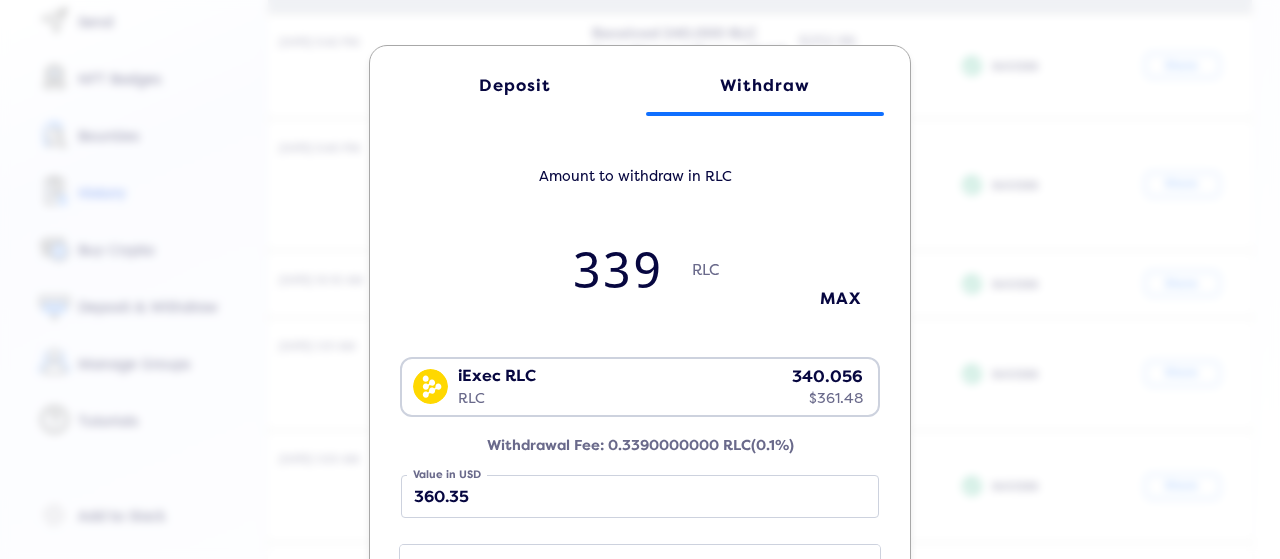 type on "339.5" 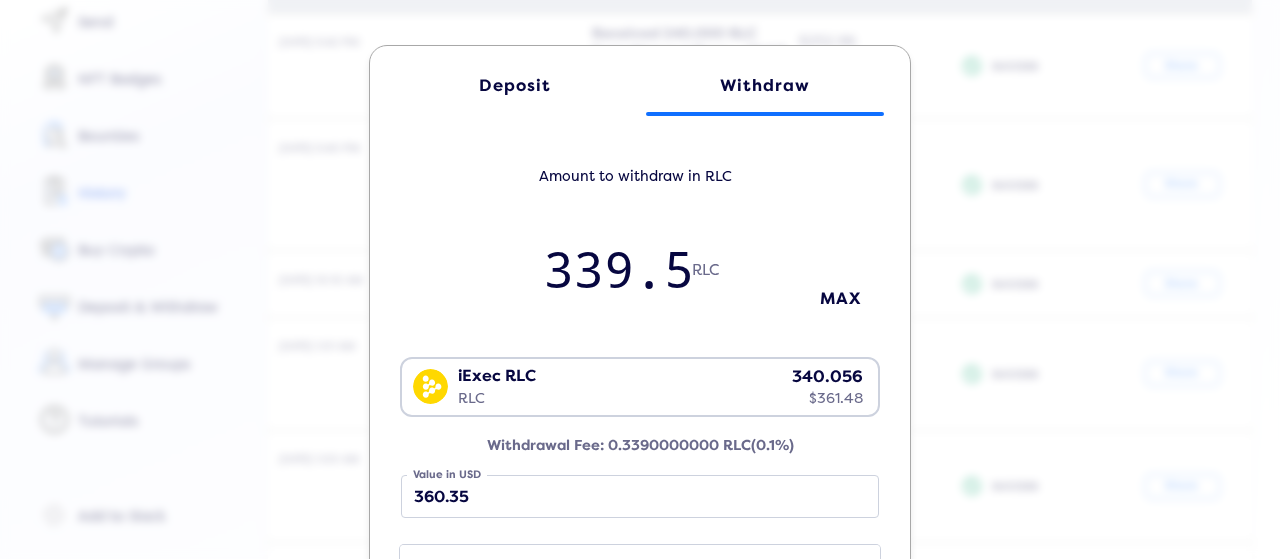type on "360.88" 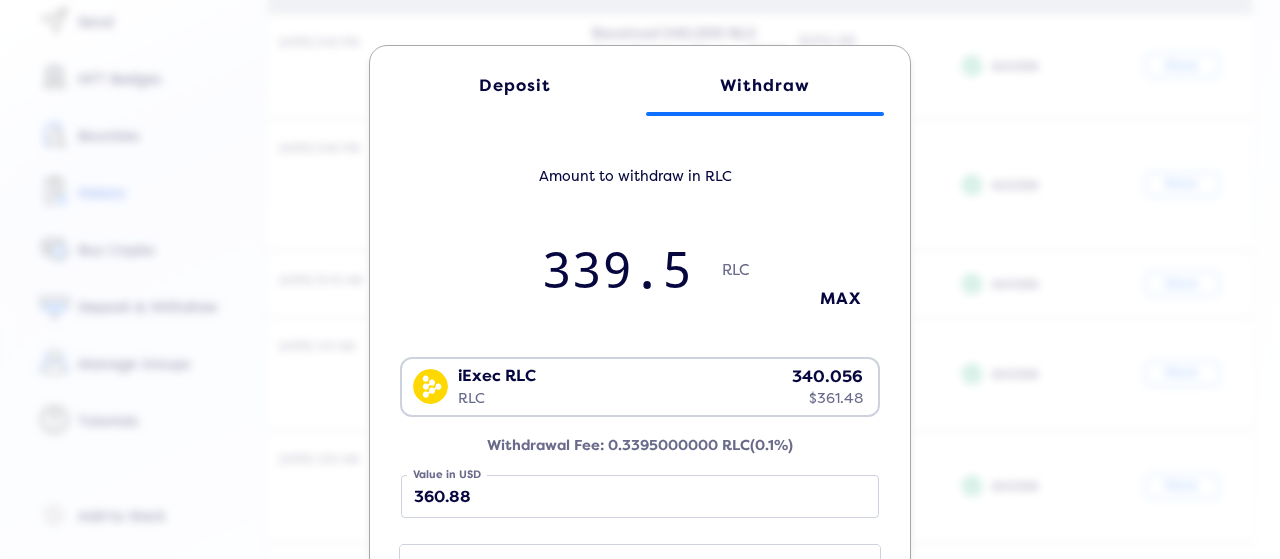 type on "339.5" 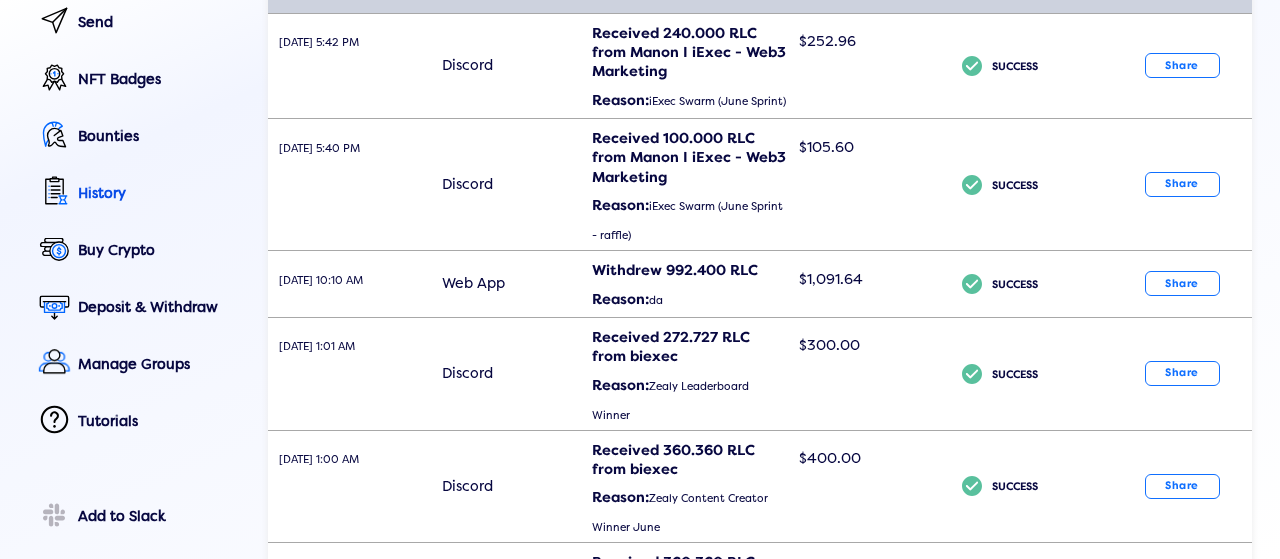 click on "Deposit Withdraw Amount to withdraw in RLC 339.5 RLC MAX iExec RLC RLC 340.056 $361.48 Loading...  Withdrawal Fee: 0.3395000000 RLC   (0.1%)  360.88  Value in USD Reason for withdrawal RLC address  Continue to Withdraw" 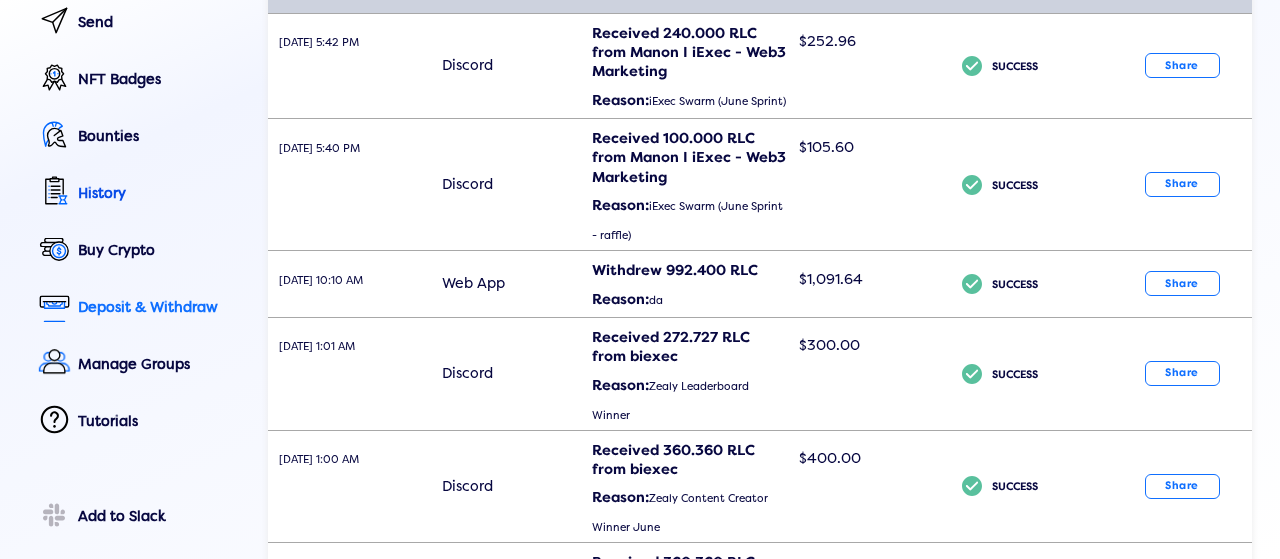 click on "Deposit & Withdraw" 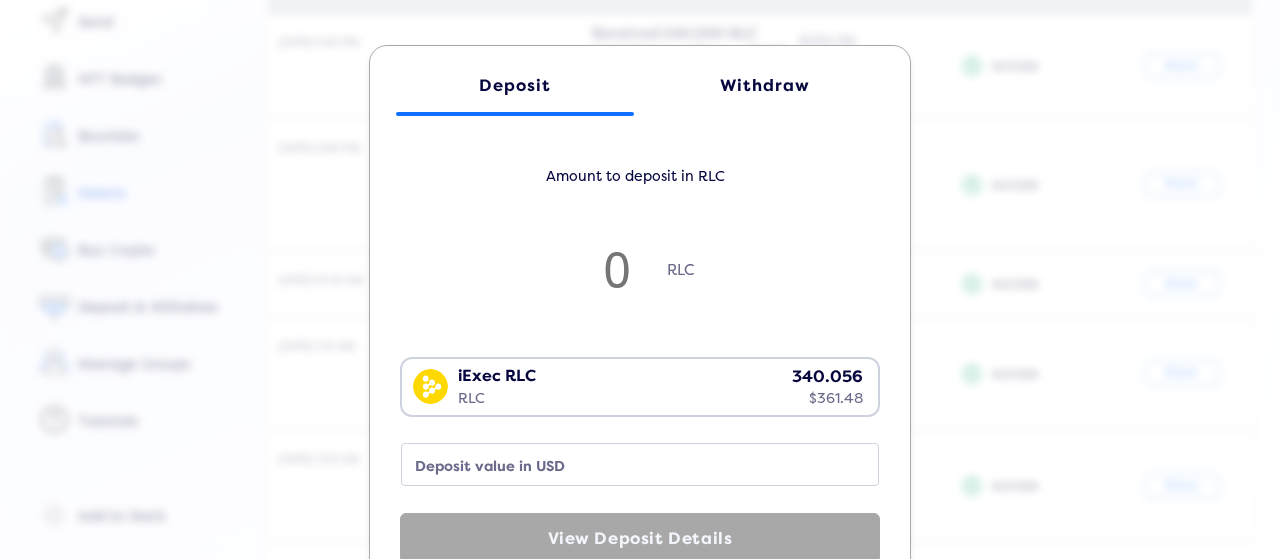 click on "Withdraw" 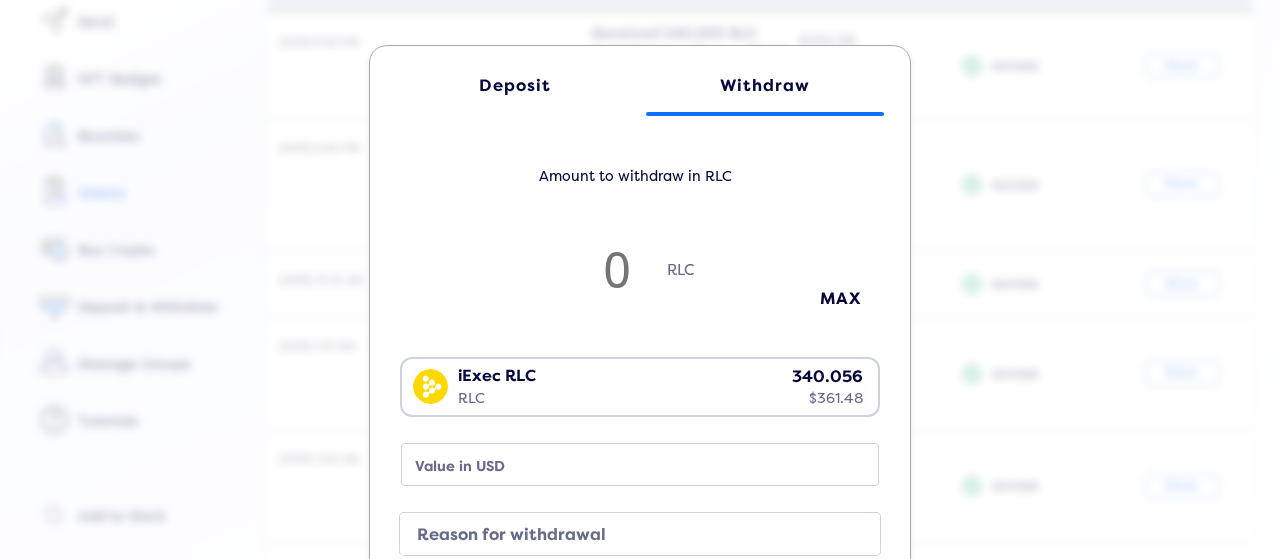 type on "3" 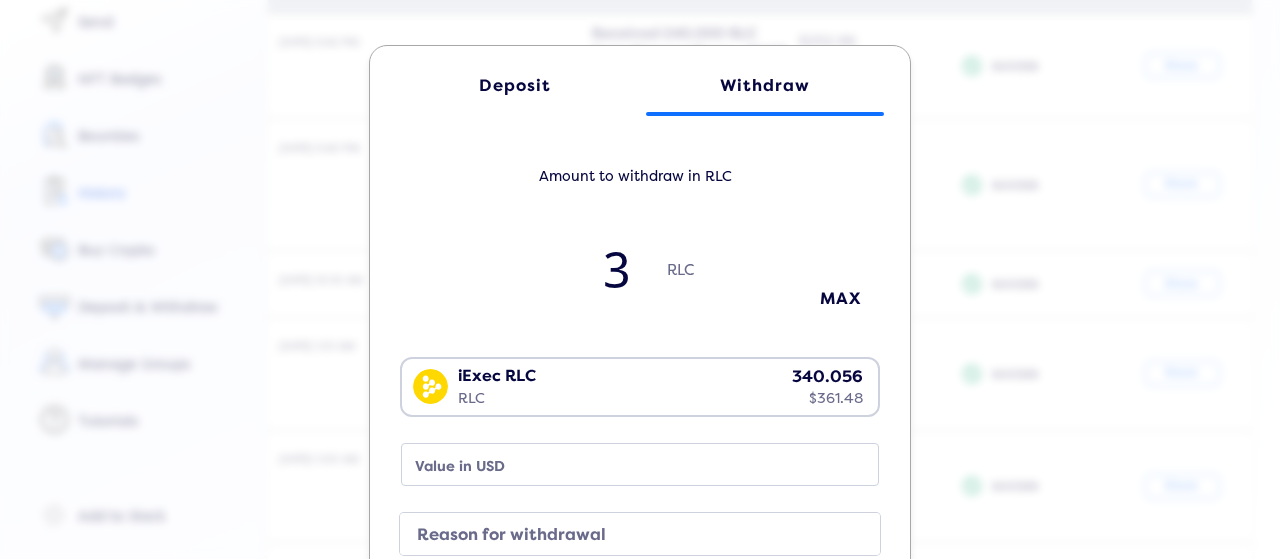 type on "3.18" 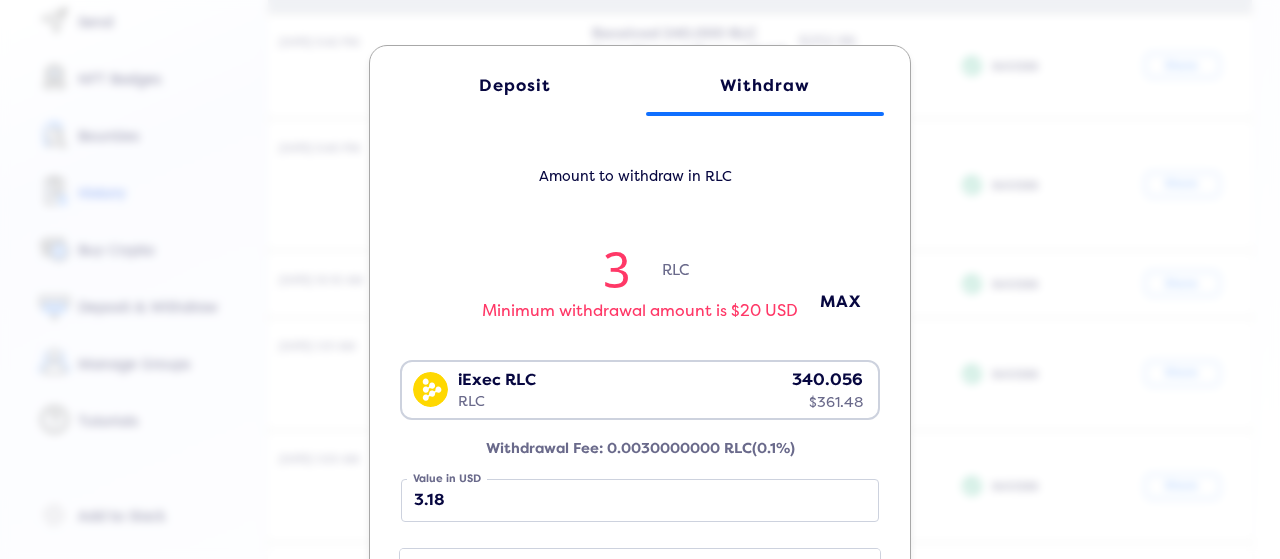 type on "33" 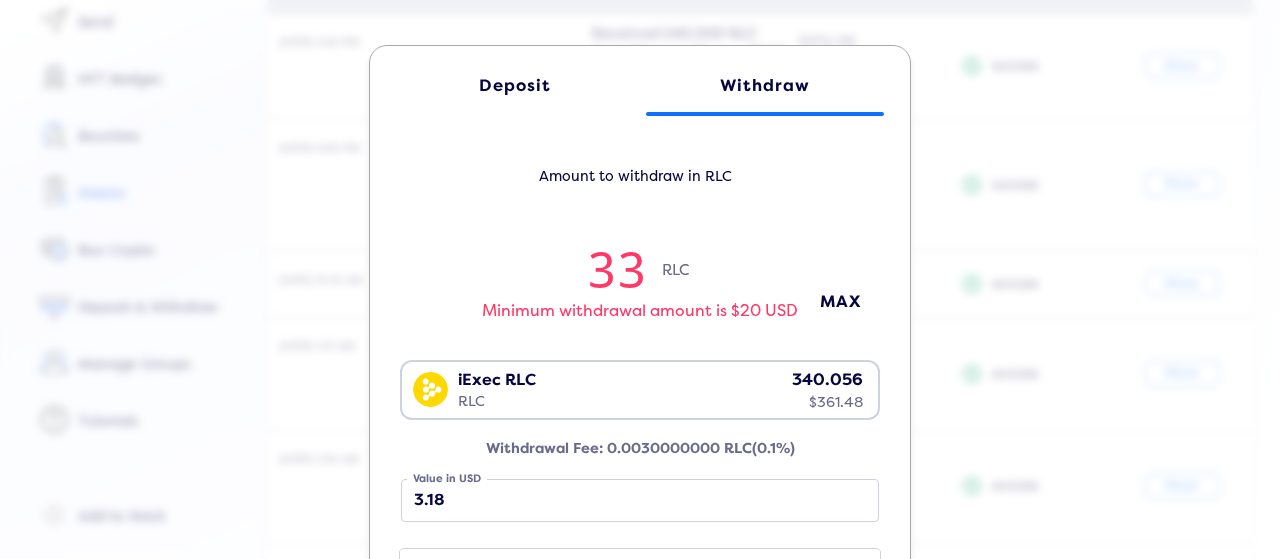 type on "35.07" 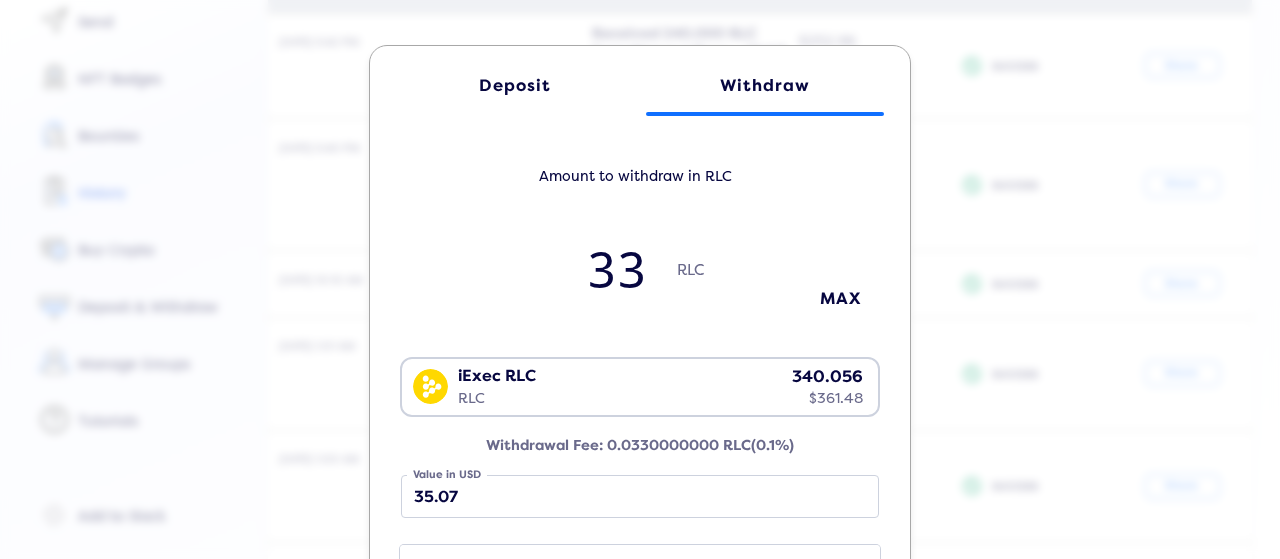 type on "339" 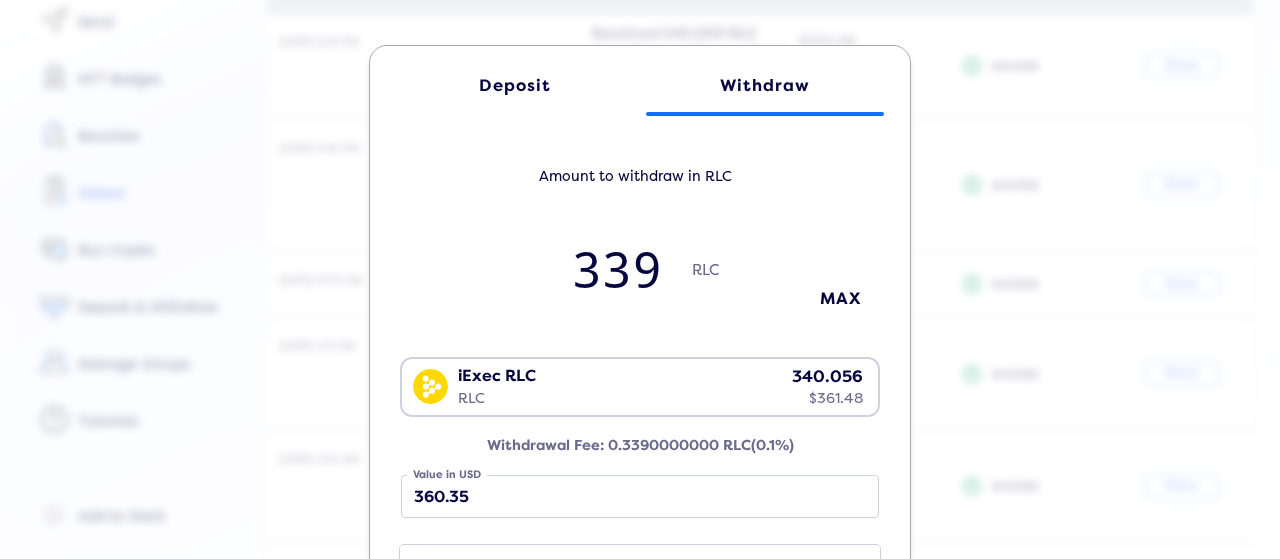 type on "339.5" 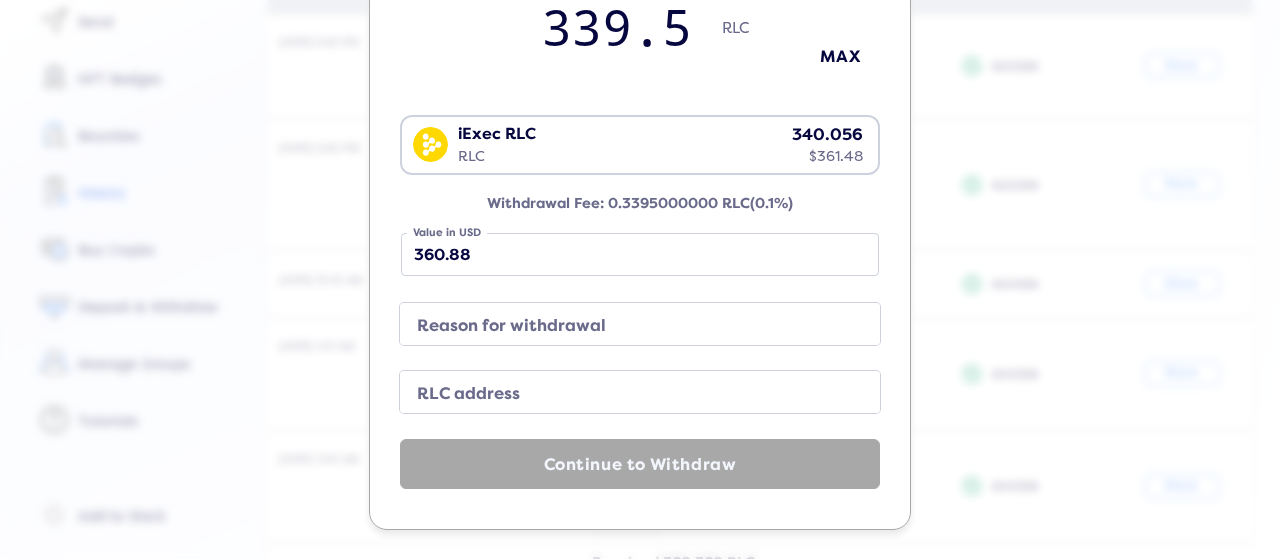 scroll, scrollTop: 242, scrollLeft: 0, axis: vertical 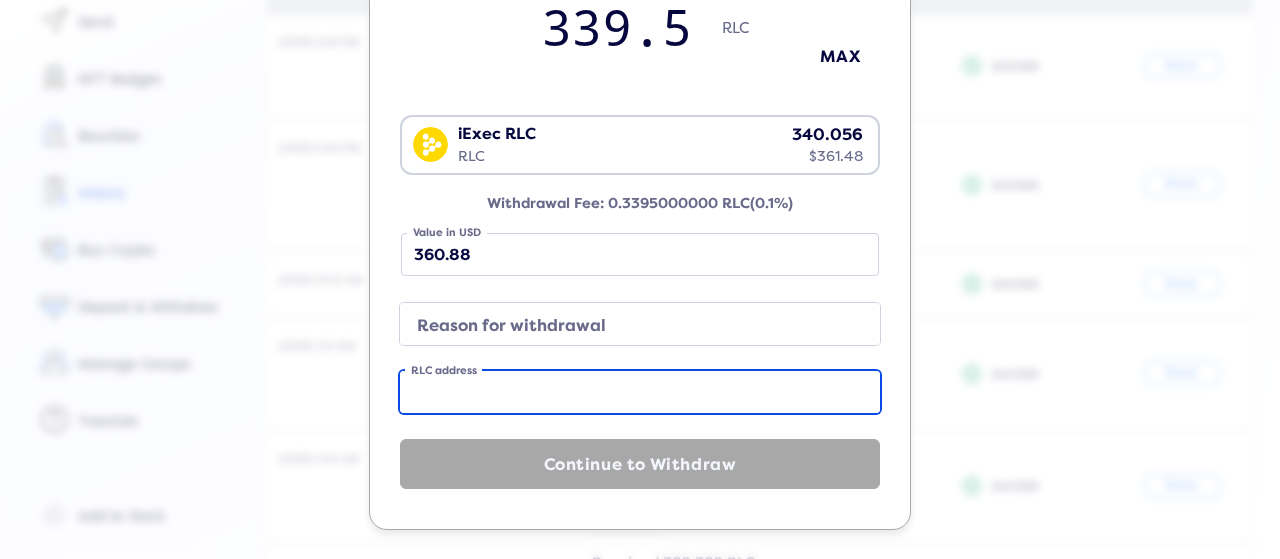 click on "RLC address" at bounding box center (640, 392) 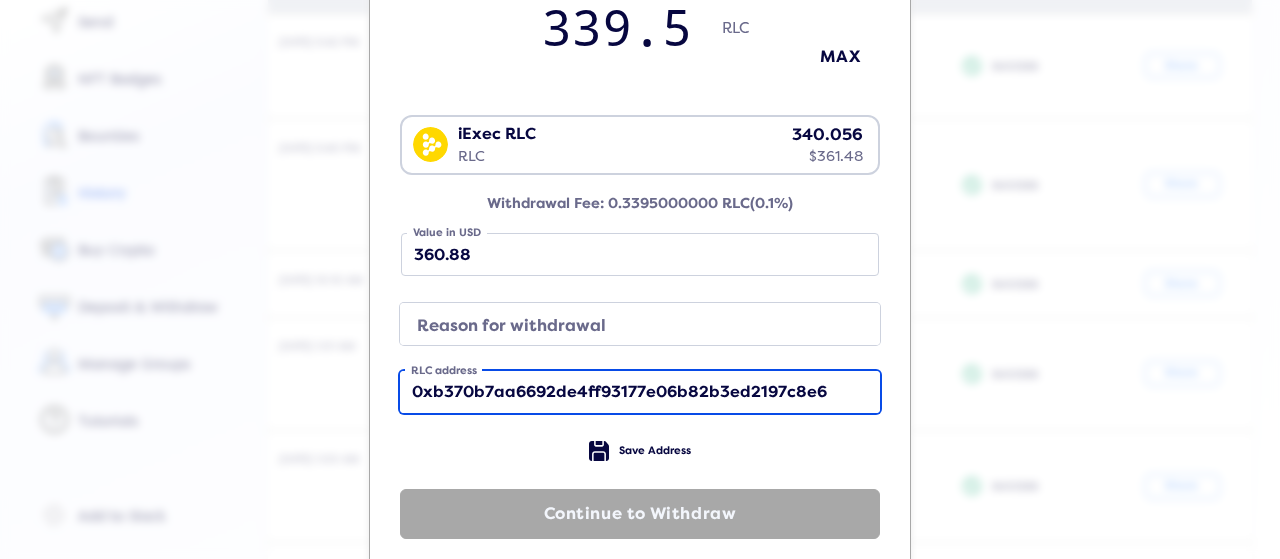 type on "0xb370b7aa6692de4ff93177e06b82b3ed2197c8e6" 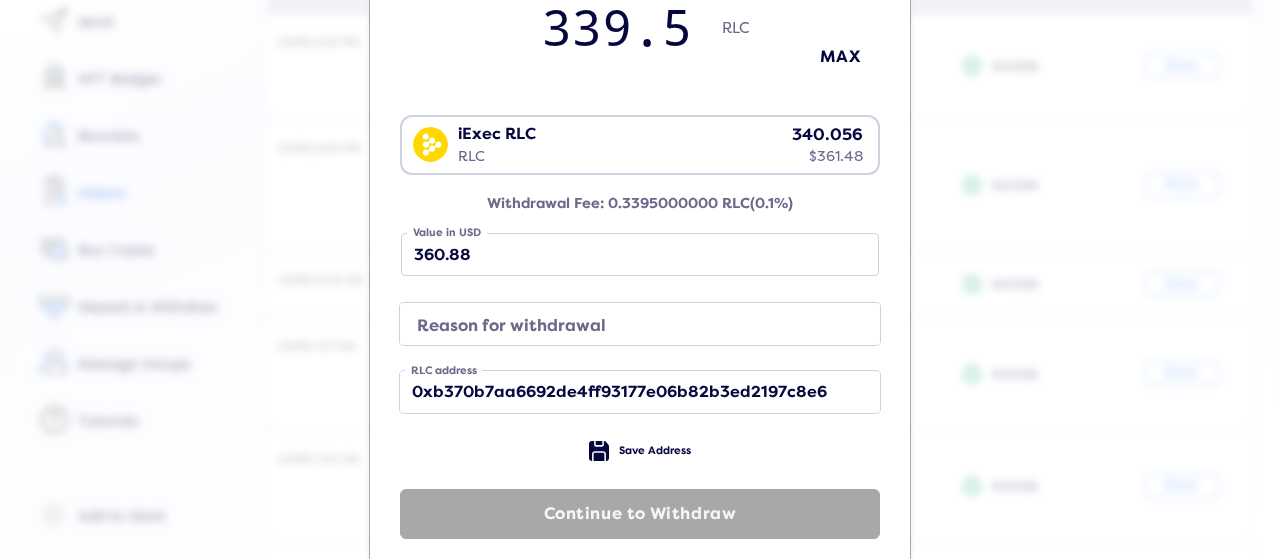 click on "Reason for withdrawal" at bounding box center [624, 326] 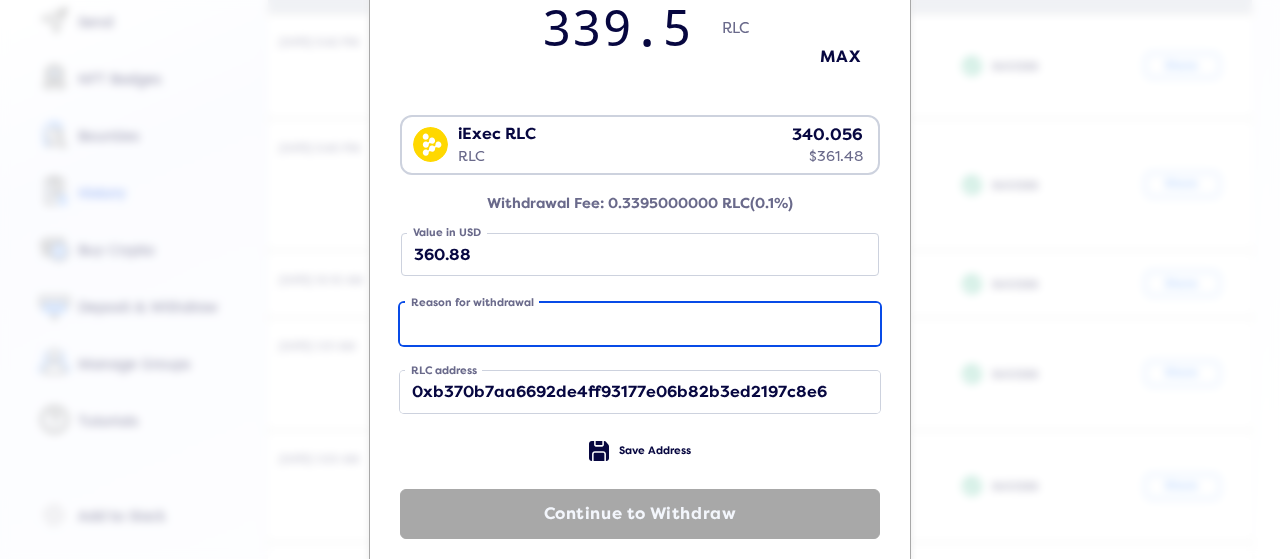 click on "Reason for withdrawal" at bounding box center (640, 324) 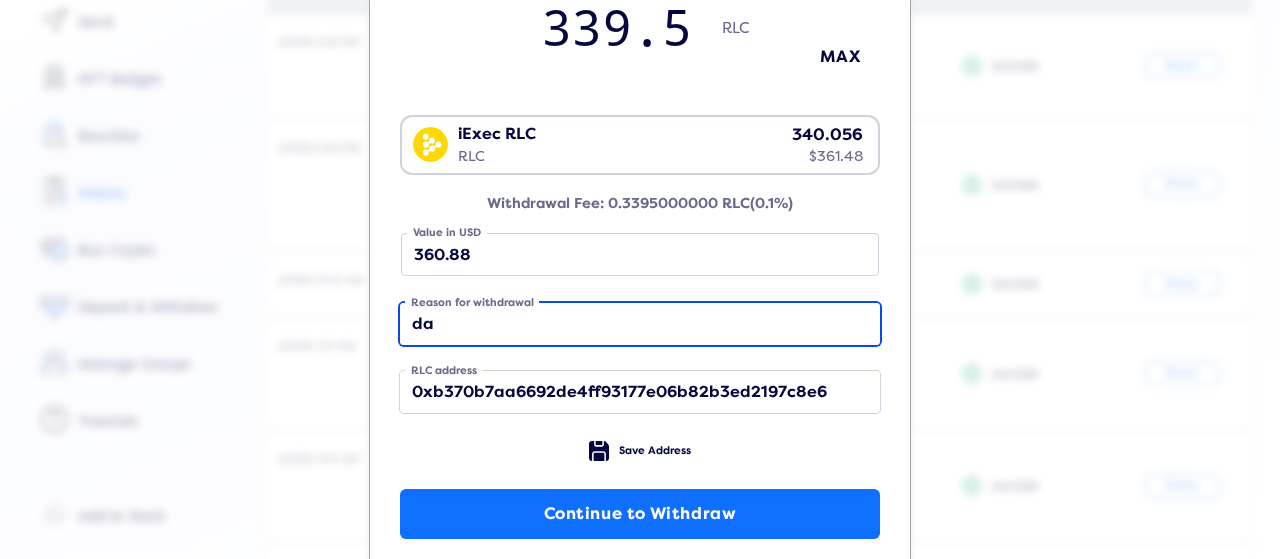 type on "d" 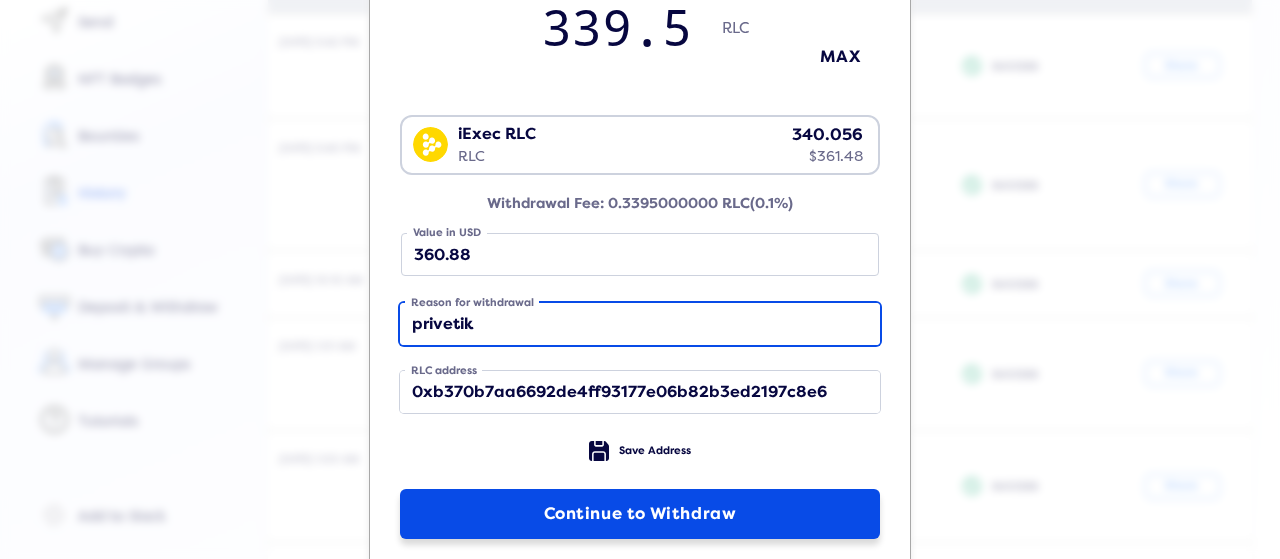 type on "privetik" 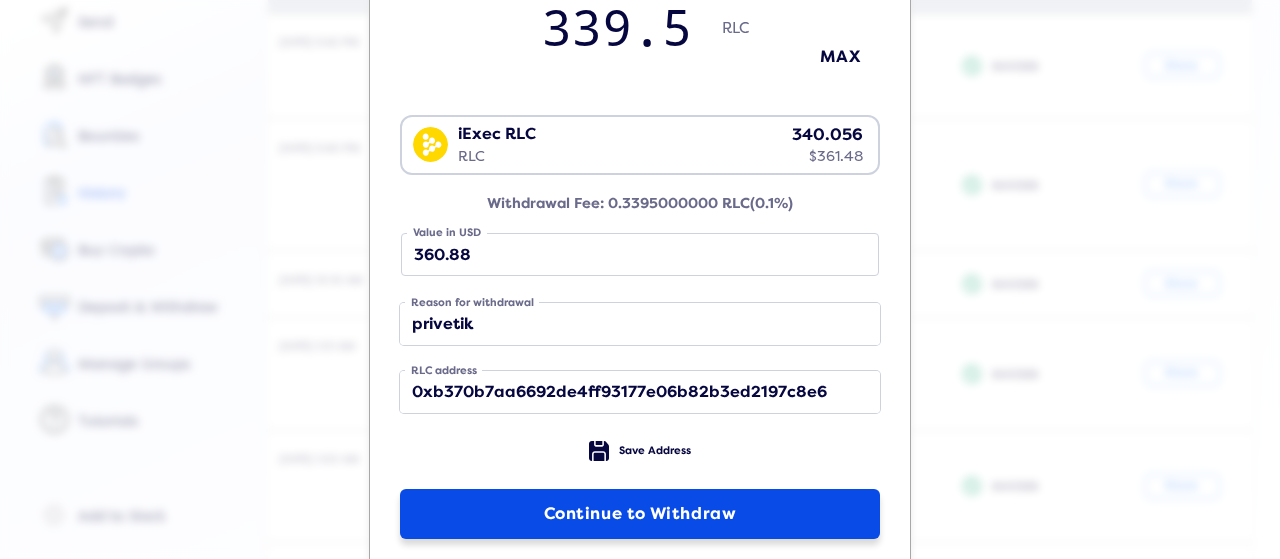 click on "Continue to Withdraw" 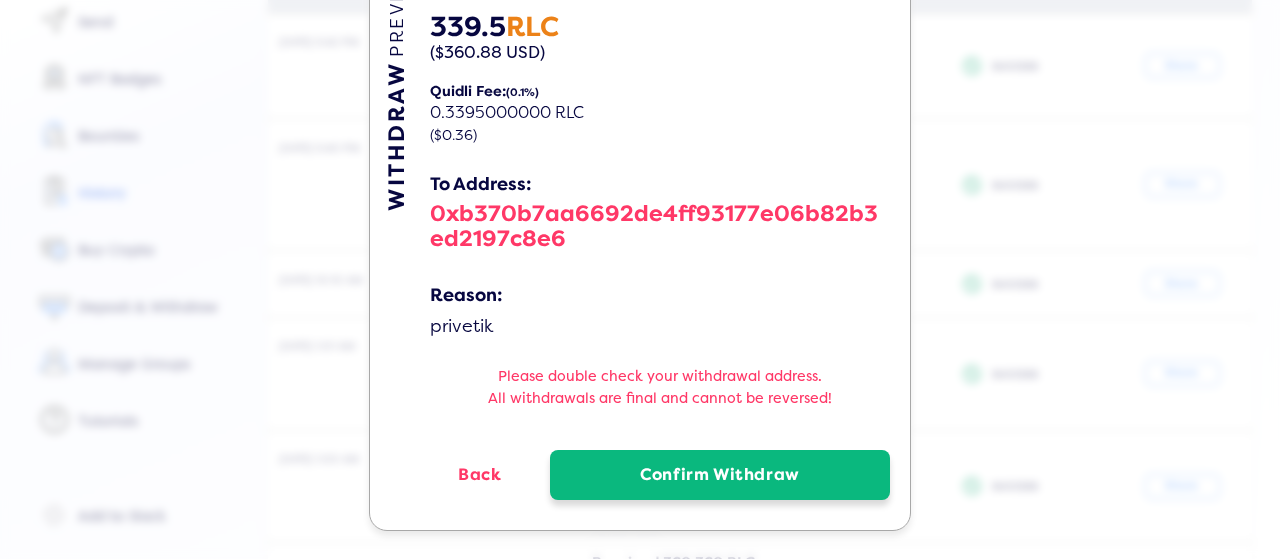 click on "Confirm Withdraw" at bounding box center (720, 475) 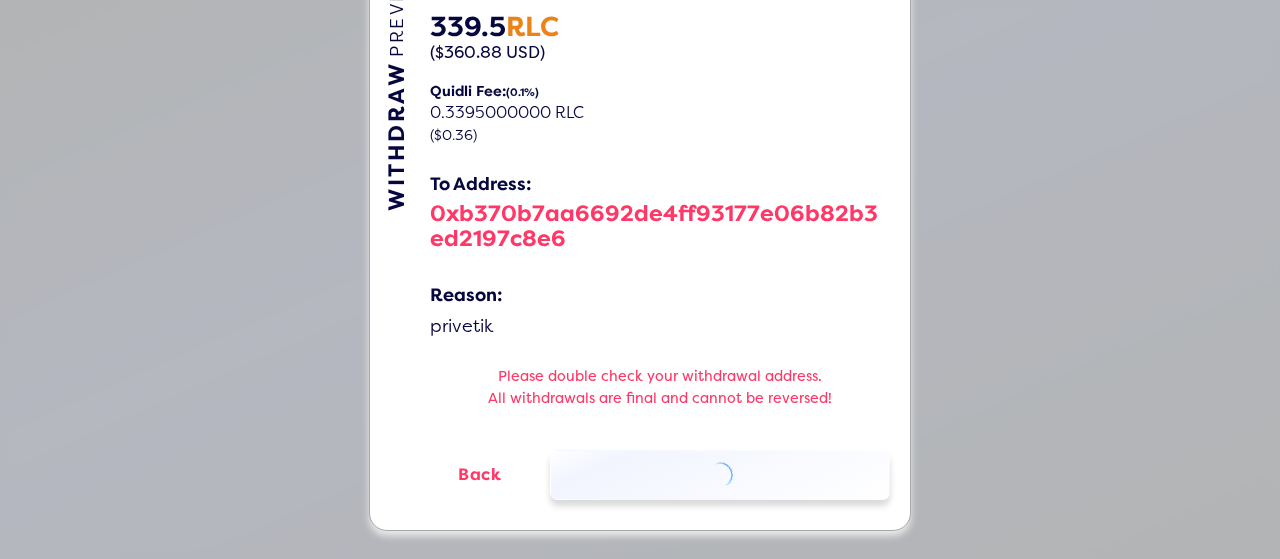 select on "50" 